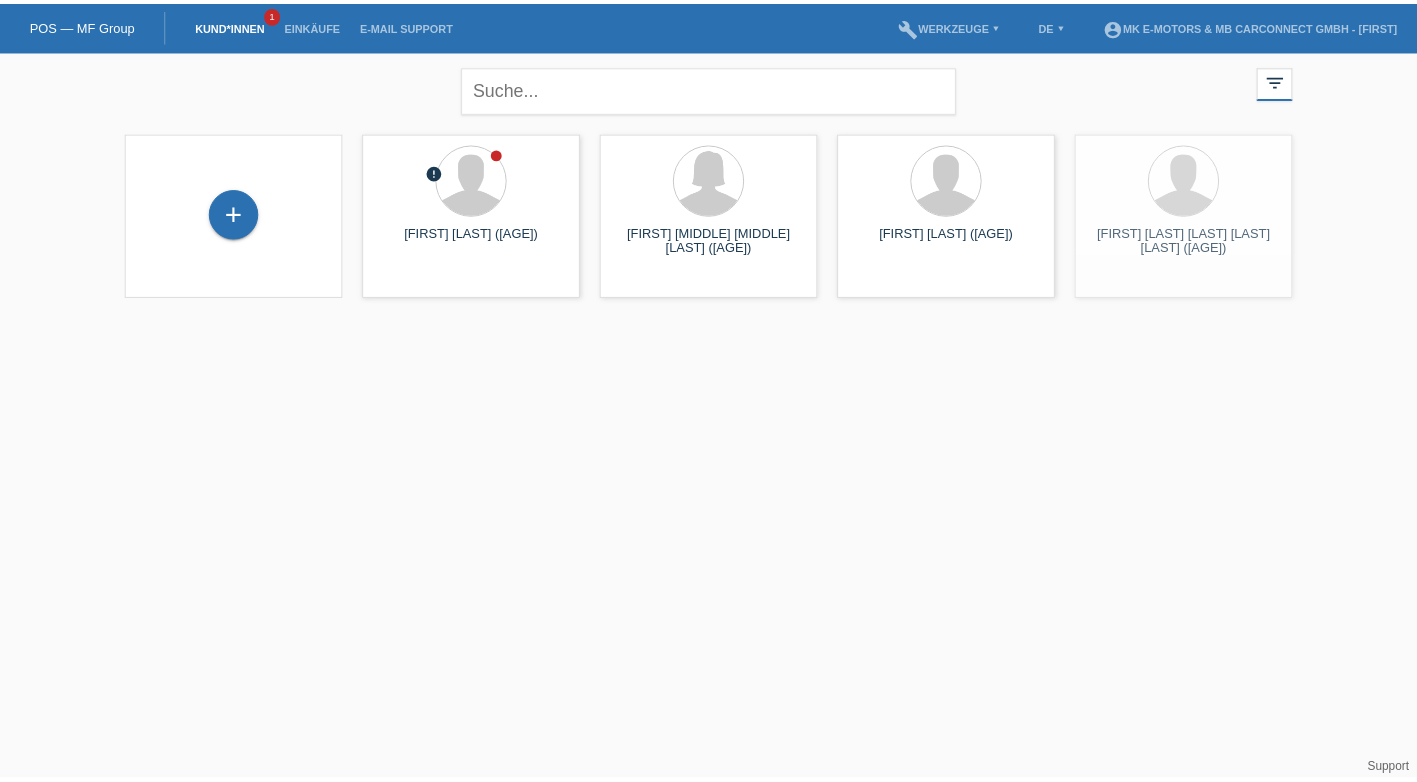 scroll, scrollTop: 0, scrollLeft: 0, axis: both 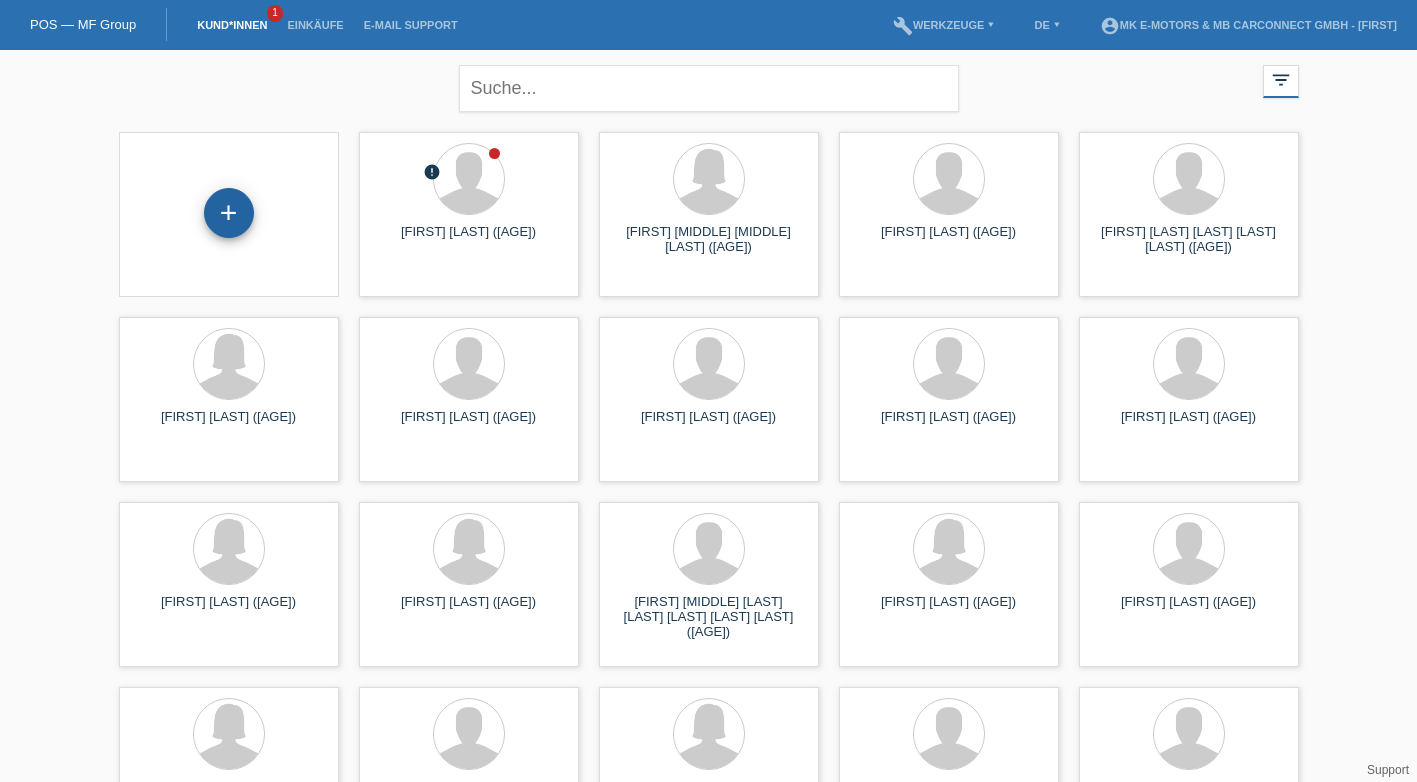 click on "+" at bounding box center (229, 213) 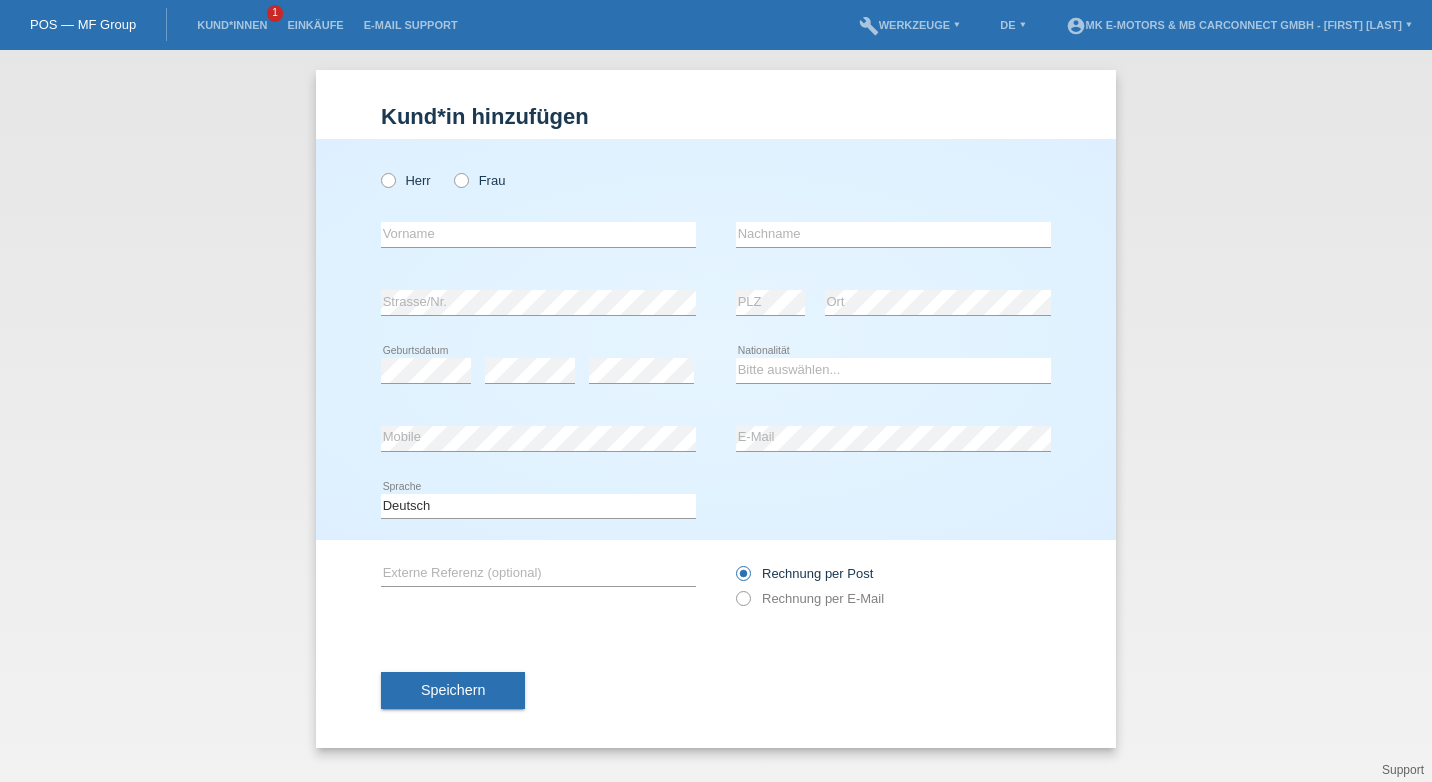 scroll, scrollTop: 0, scrollLeft: 0, axis: both 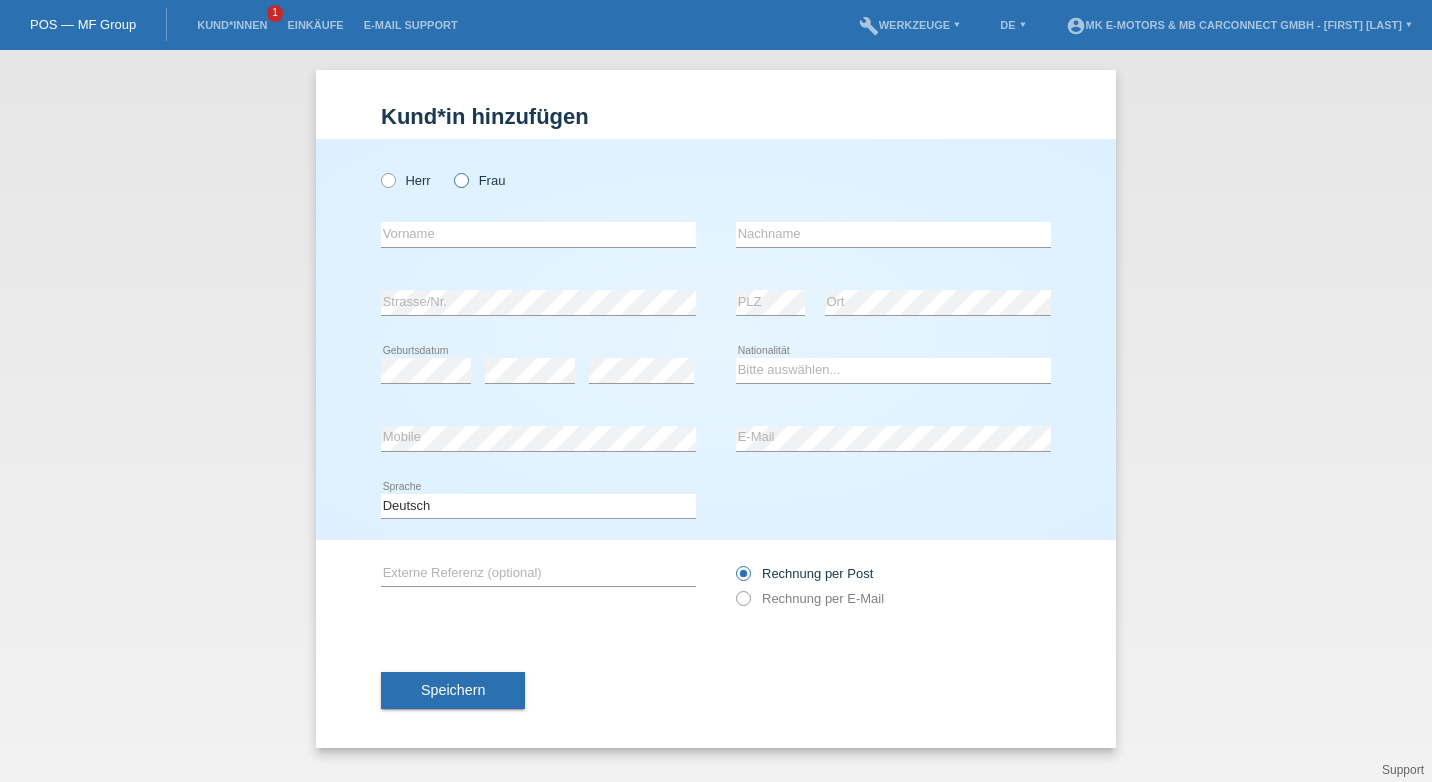 click at bounding box center (378, 170) 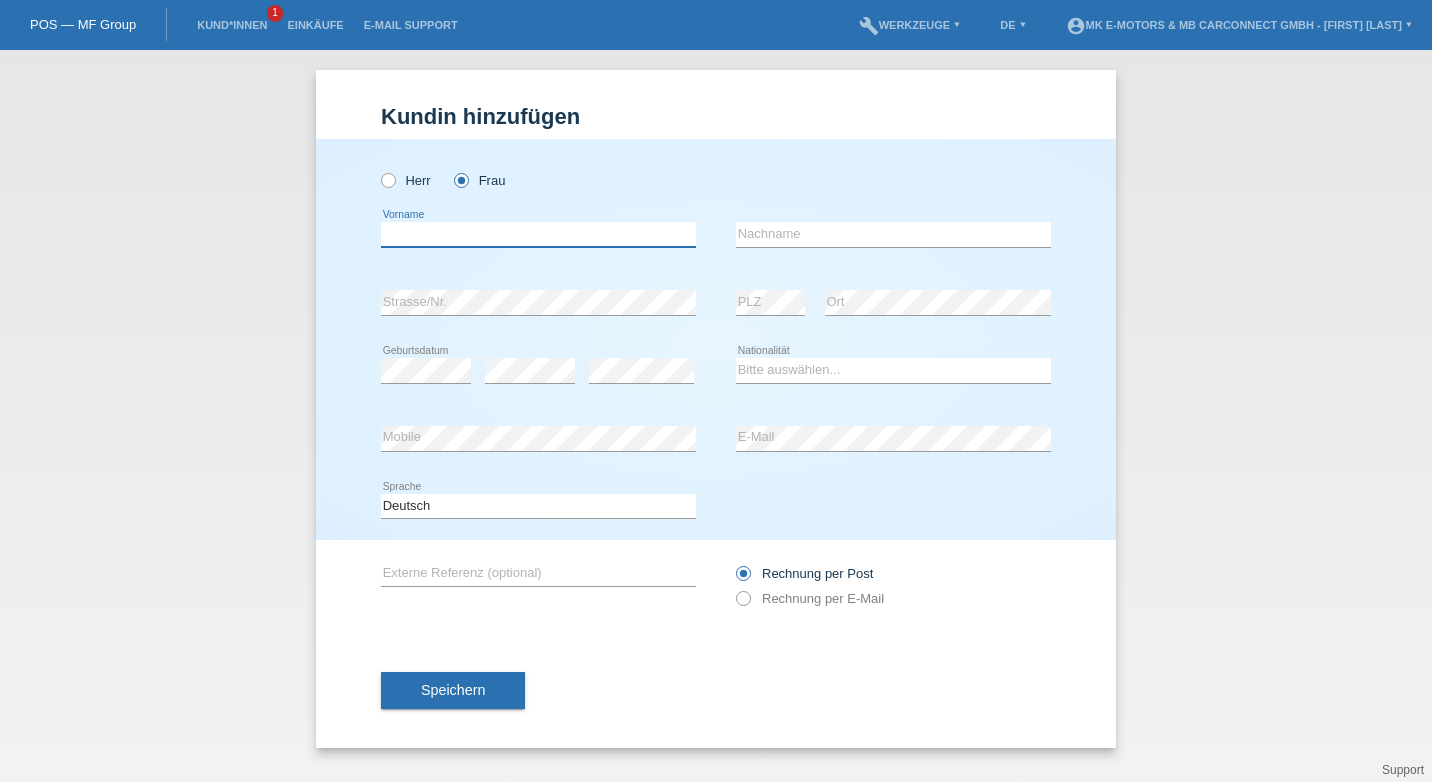 click at bounding box center (538, 234) 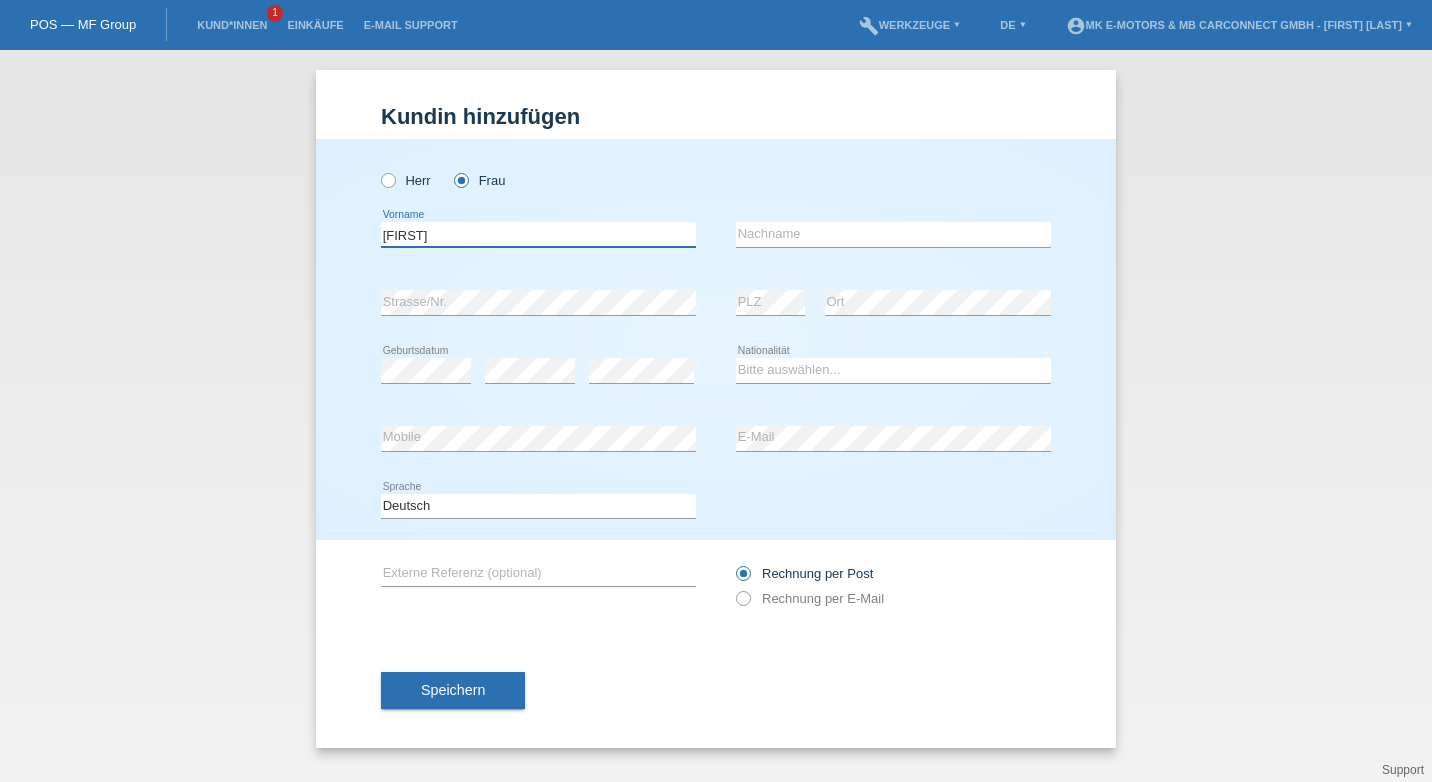 type on "[NAME]" 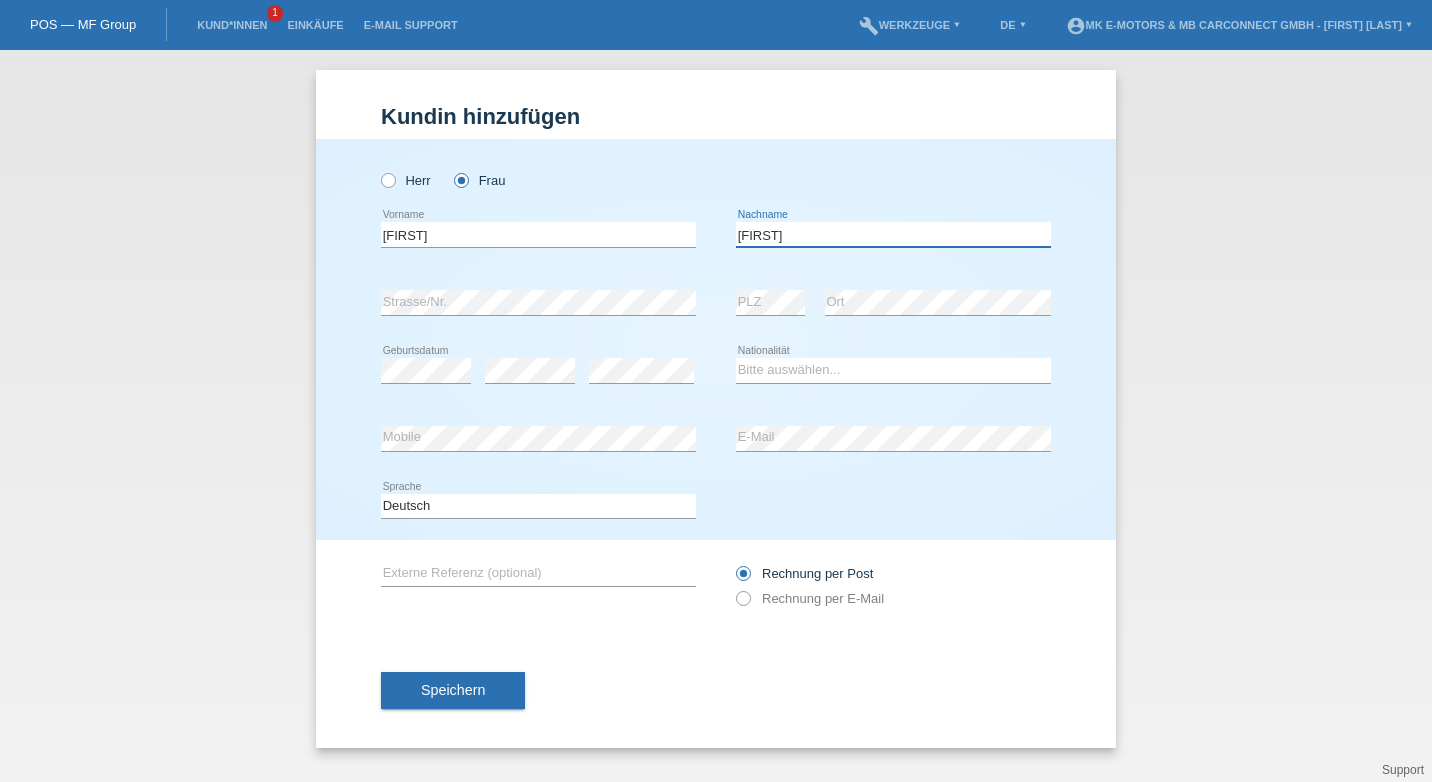 type on "[LAST]" 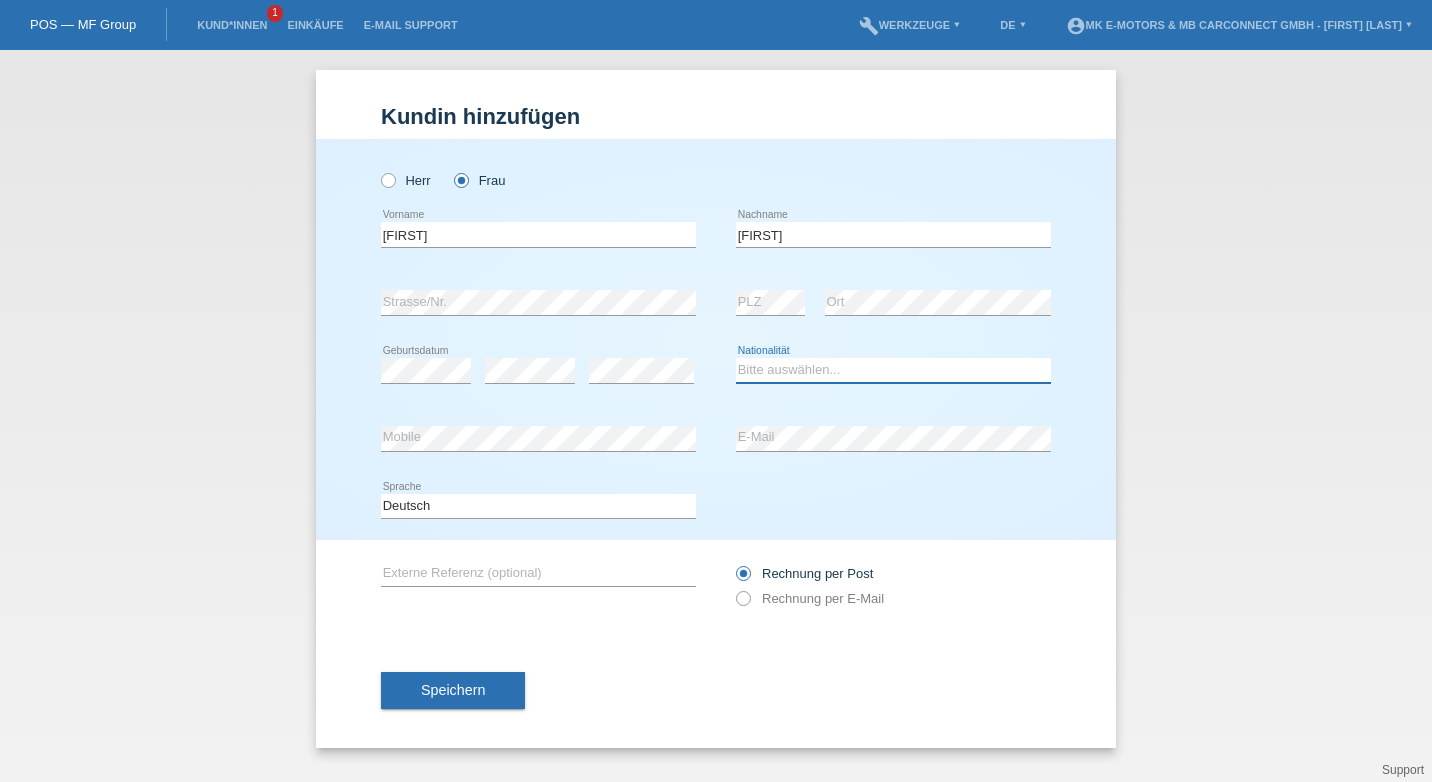 click on "Bitte auswählen...
Schweiz
Deutschland
Liechtenstein
Österreich
------------
Afghanistan
Ägypten
Åland
Albanien
Algerien" at bounding box center [893, 370] 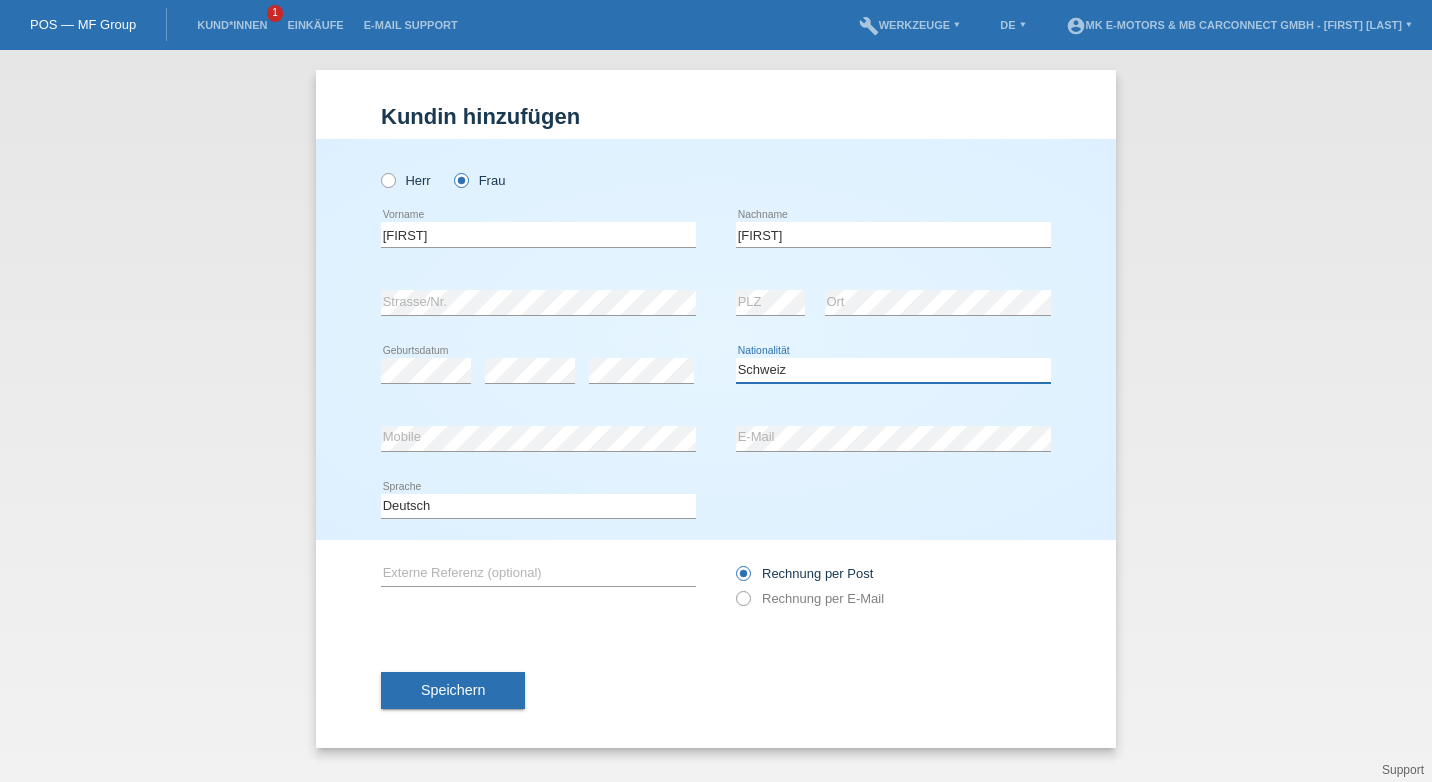 click on "Bitte auswählen...
Schweiz
Deutschland
Liechtenstein
Österreich
------------
Afghanistan
Ägypten
Åland
Albanien
Algerien" at bounding box center [893, 370] 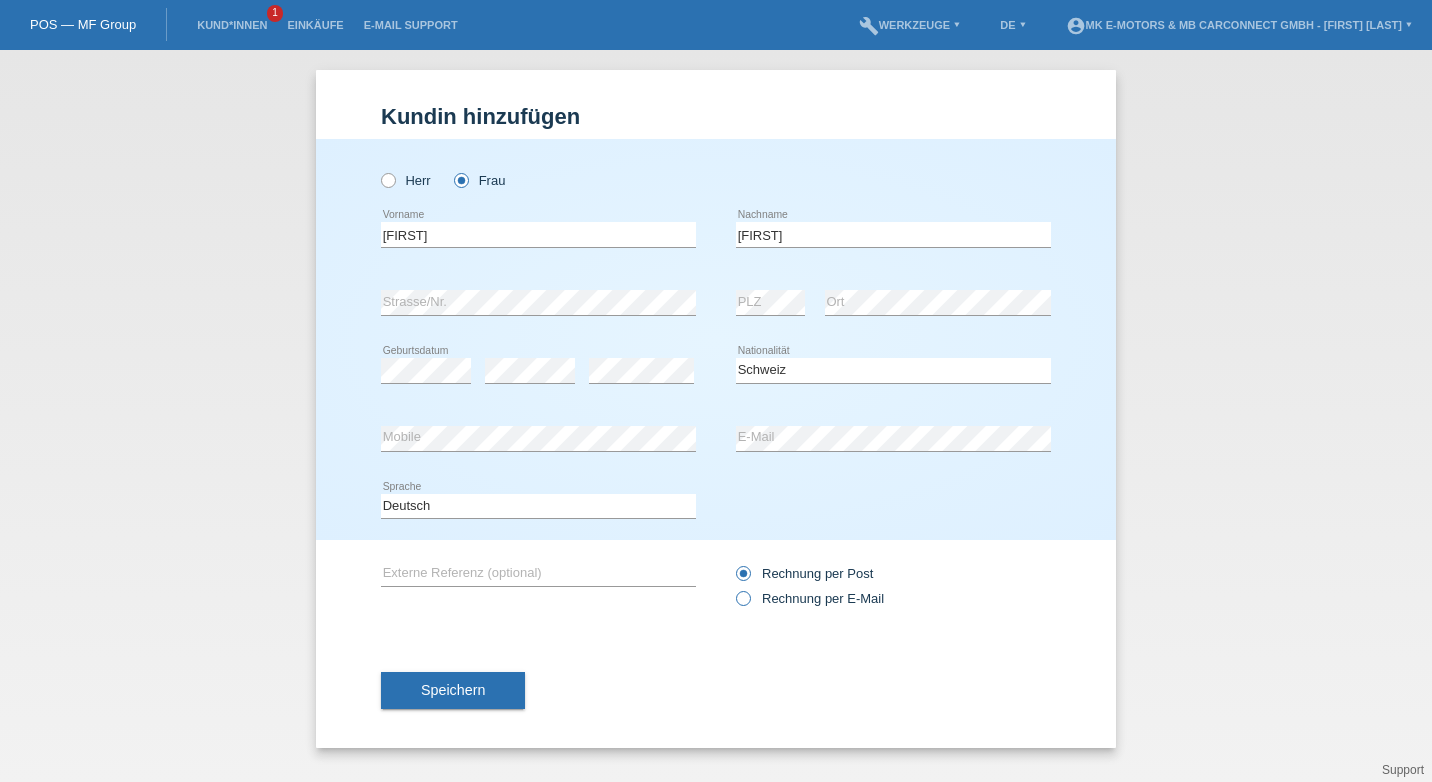 click on "Rechnung per E-Mail" at bounding box center [804, 573] 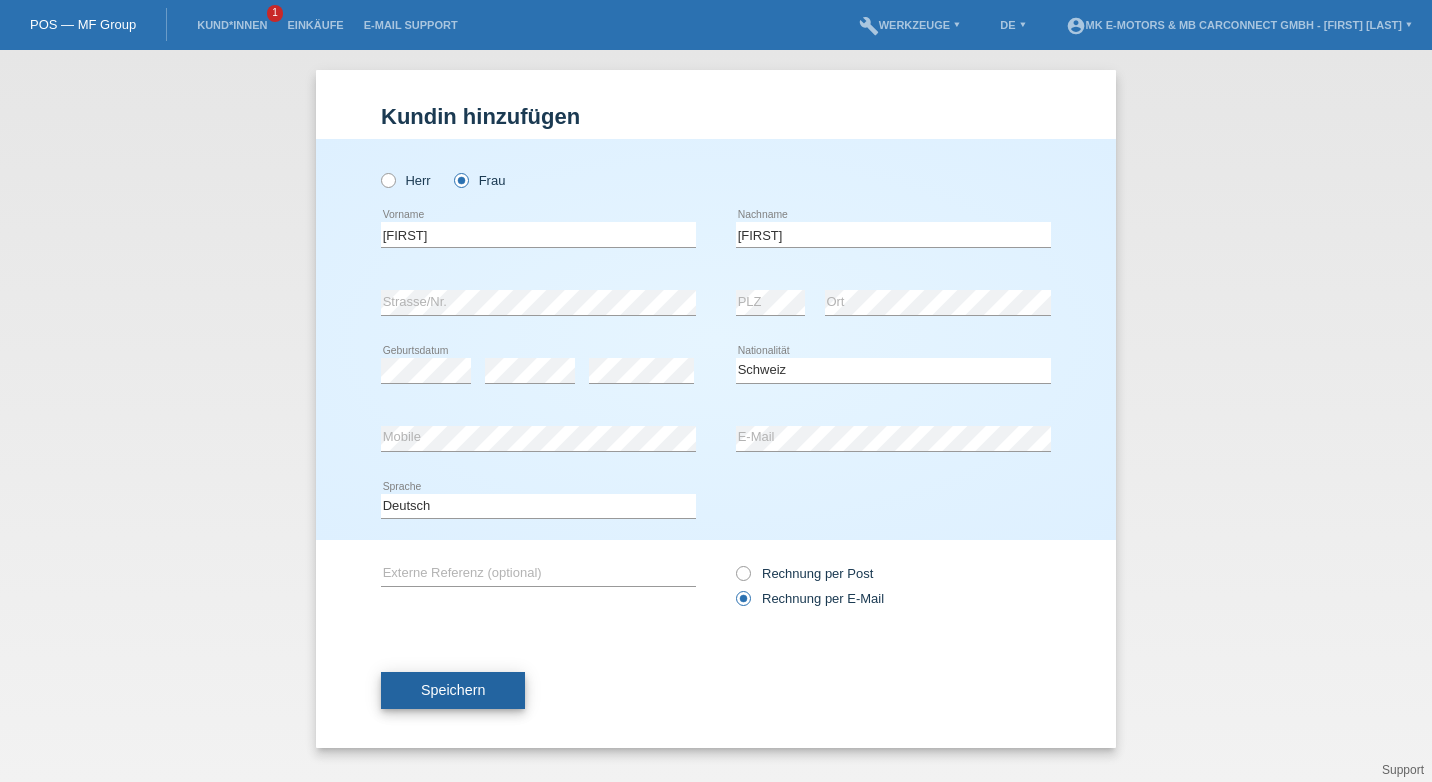 click on "Speichern" at bounding box center (453, 691) 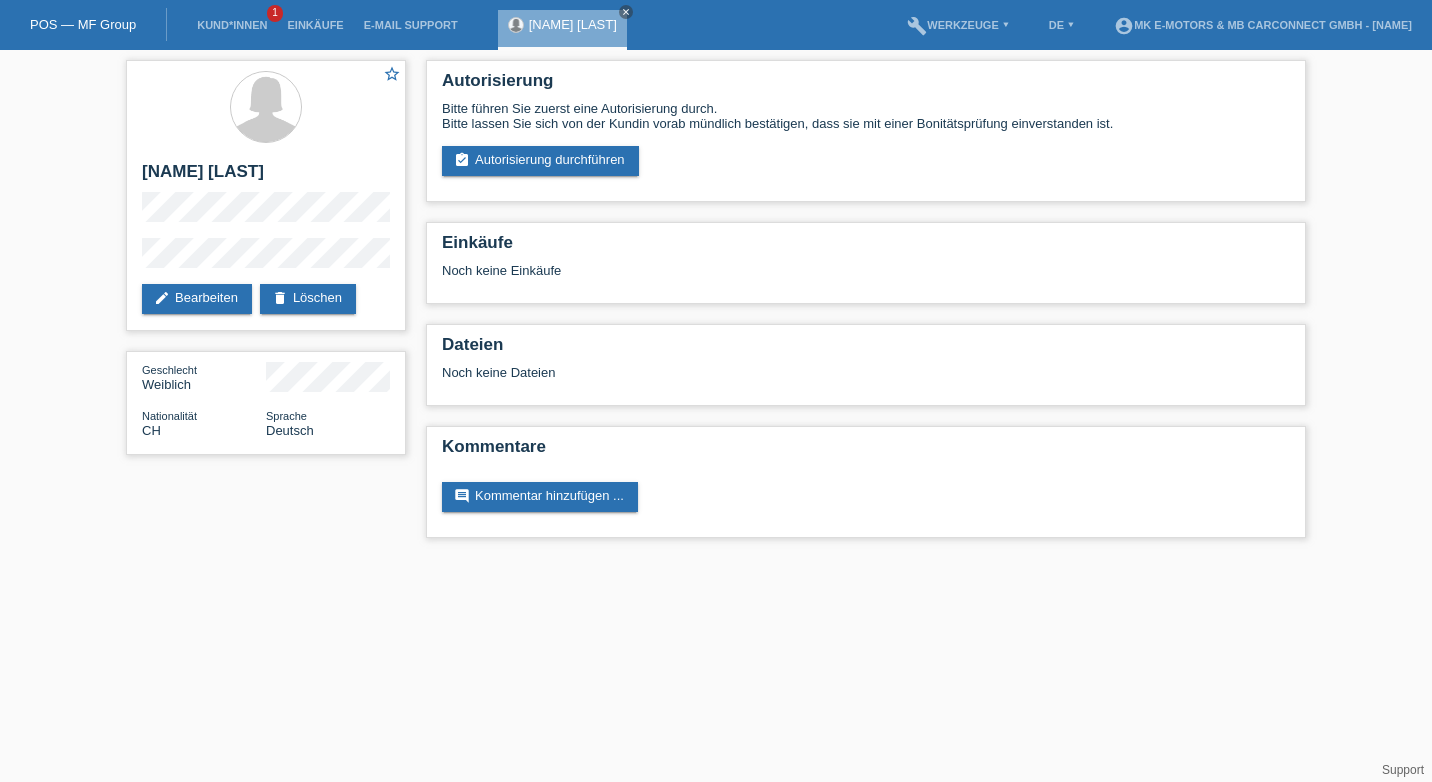 scroll, scrollTop: 0, scrollLeft: 0, axis: both 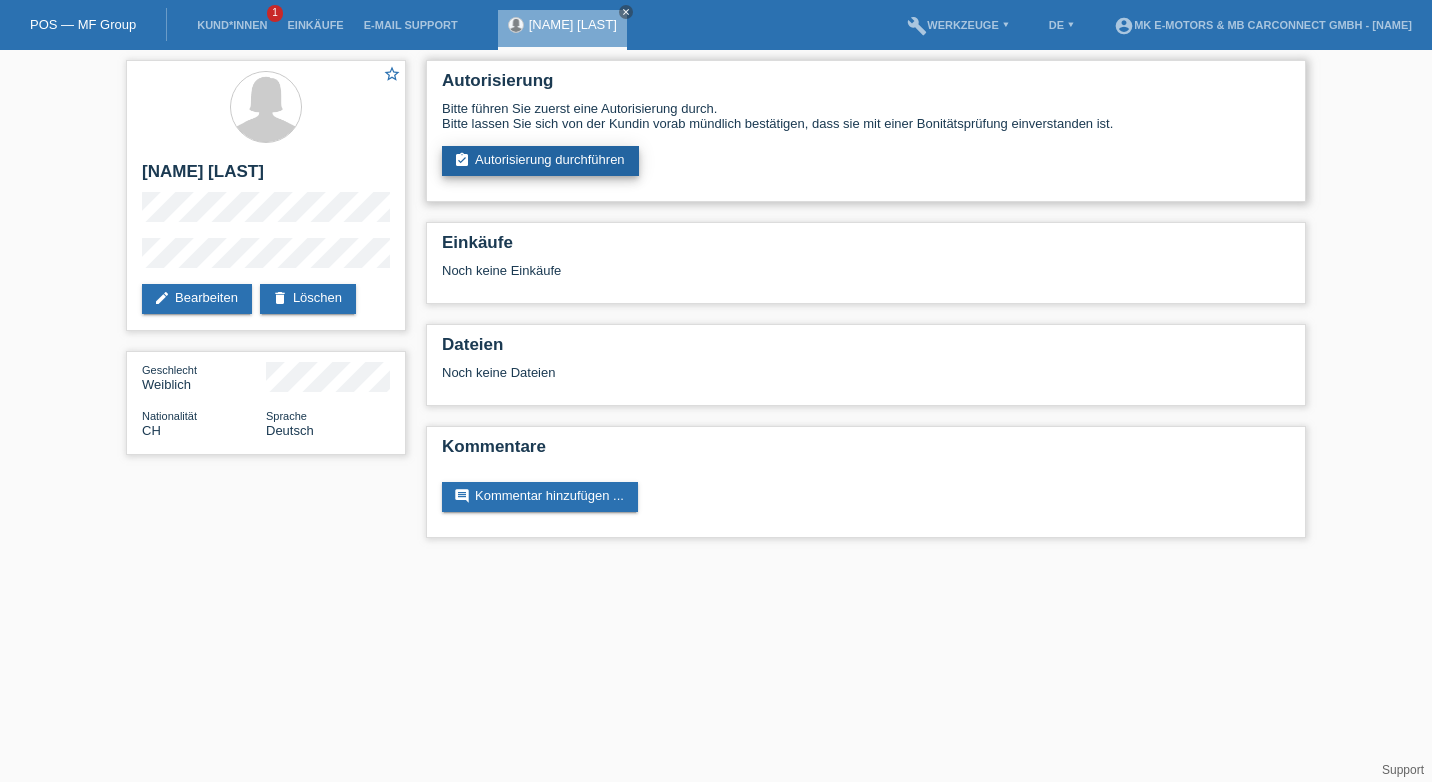click on "assignment_turned_in  Autorisierung durchführen" at bounding box center (540, 161) 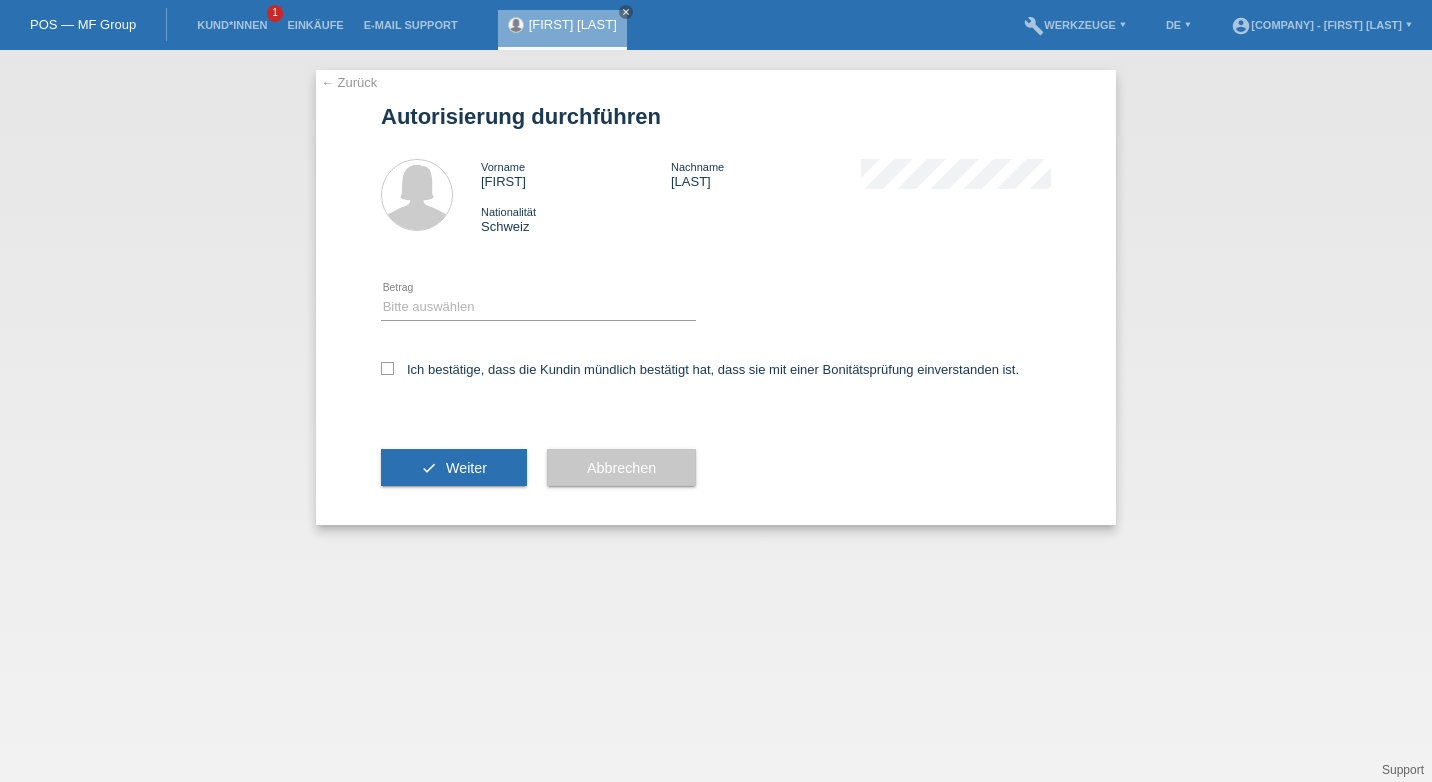scroll, scrollTop: 0, scrollLeft: 0, axis: both 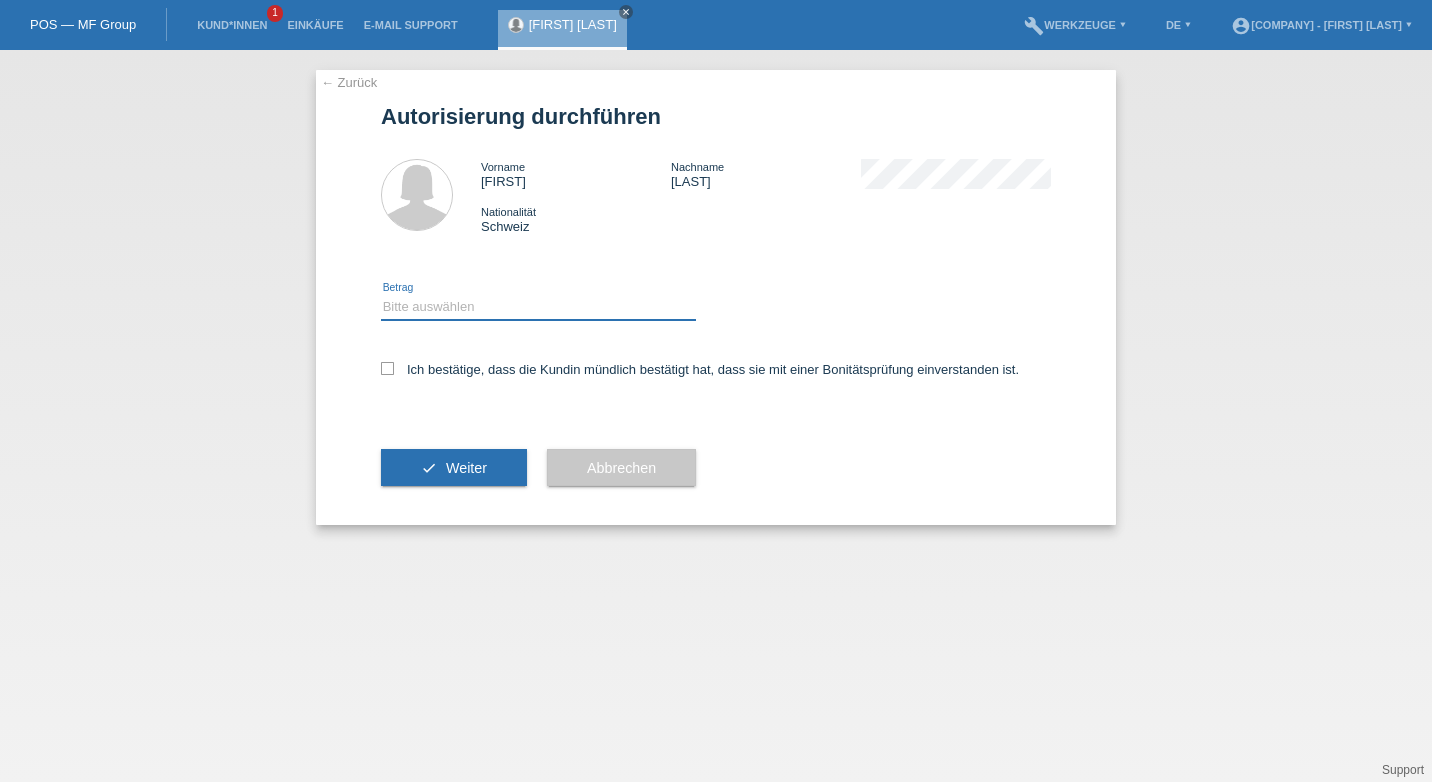 click on "Bitte auswählen
CHF 1.00 - CHF 499.00
CHF 500.00 - CHF 1'999.00
CHF 2'000.00 - CHF 15'000.00" at bounding box center [538, 307] 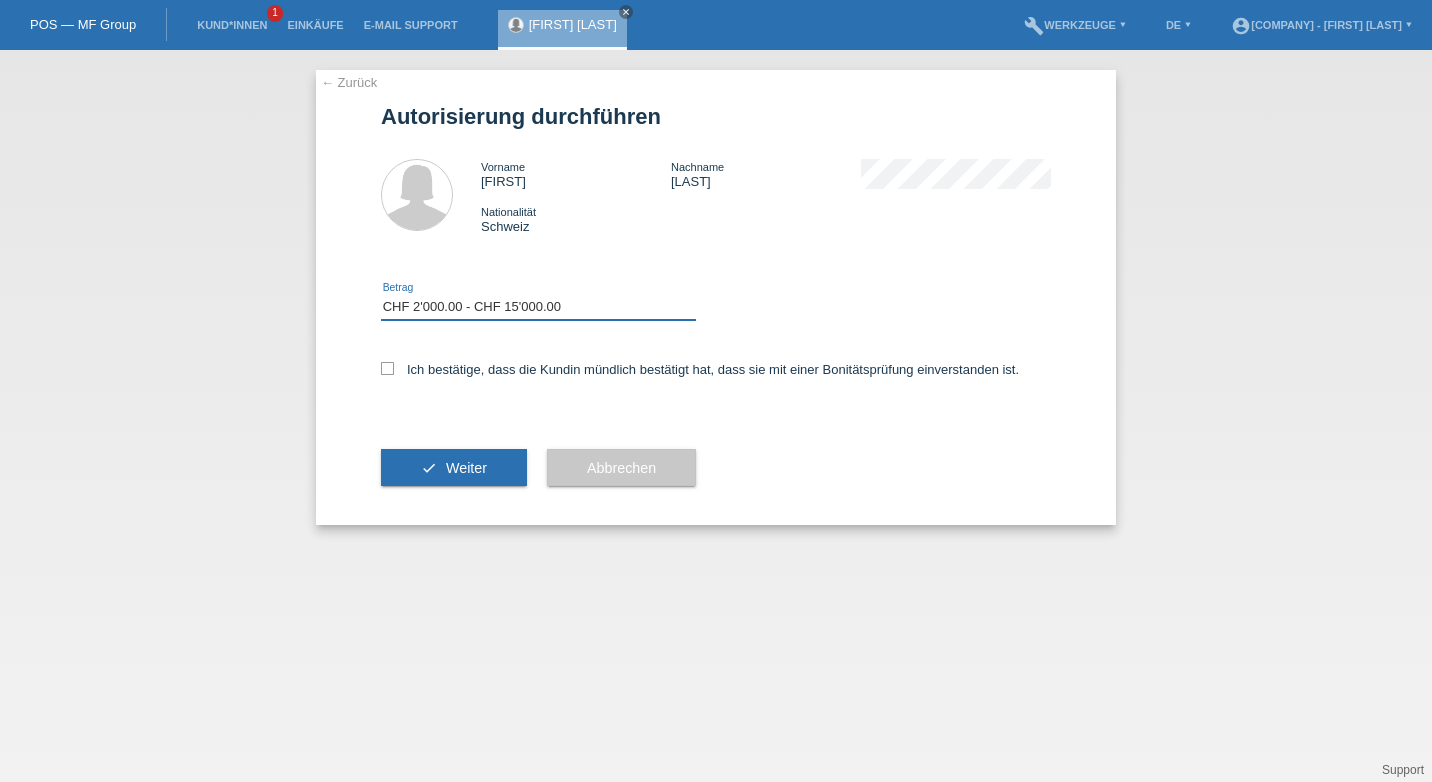 click on "Bitte auswählen
CHF 1.00 - CHF 499.00
CHF 500.00 - CHF 1'999.00
CHF 2'000.00 - CHF 15'000.00" at bounding box center [538, 307] 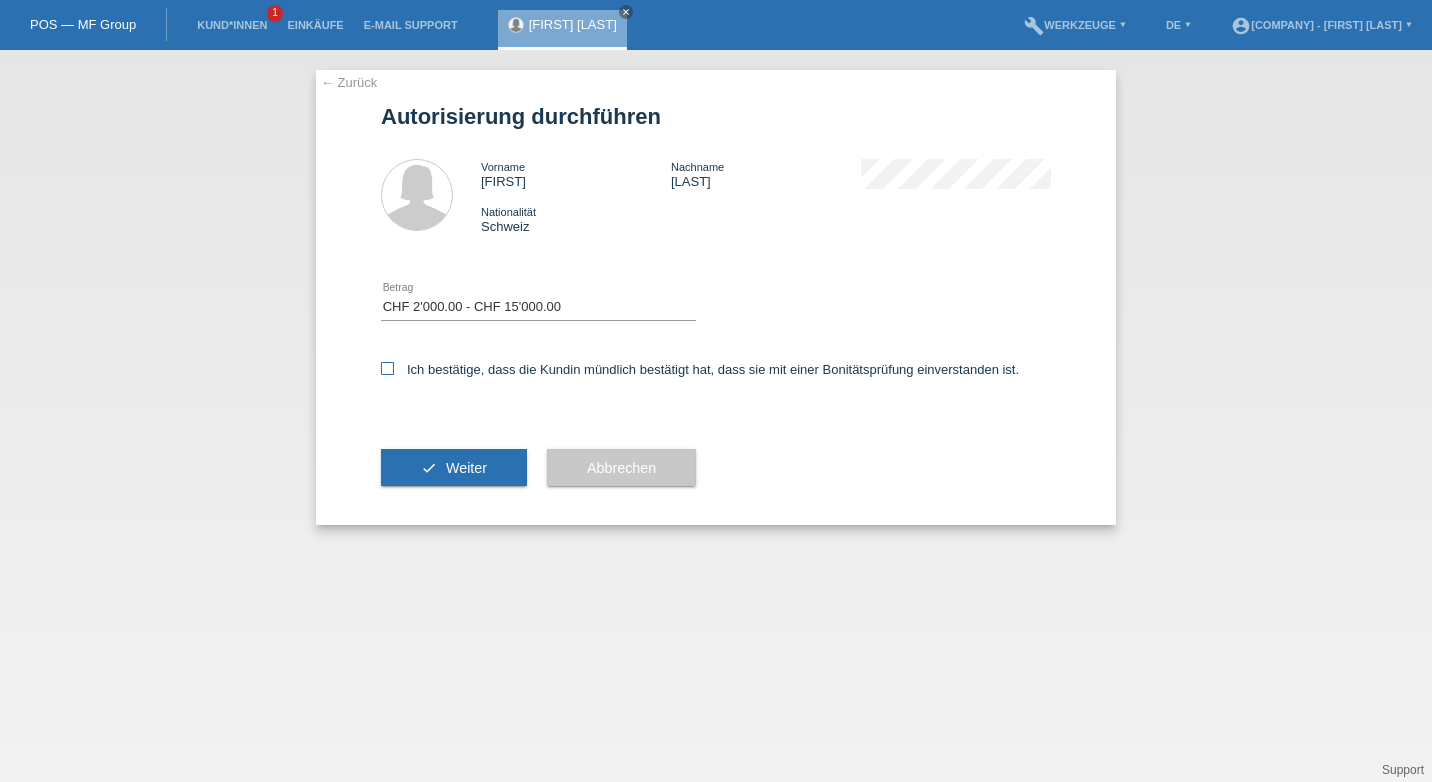 click at bounding box center (387, 368) 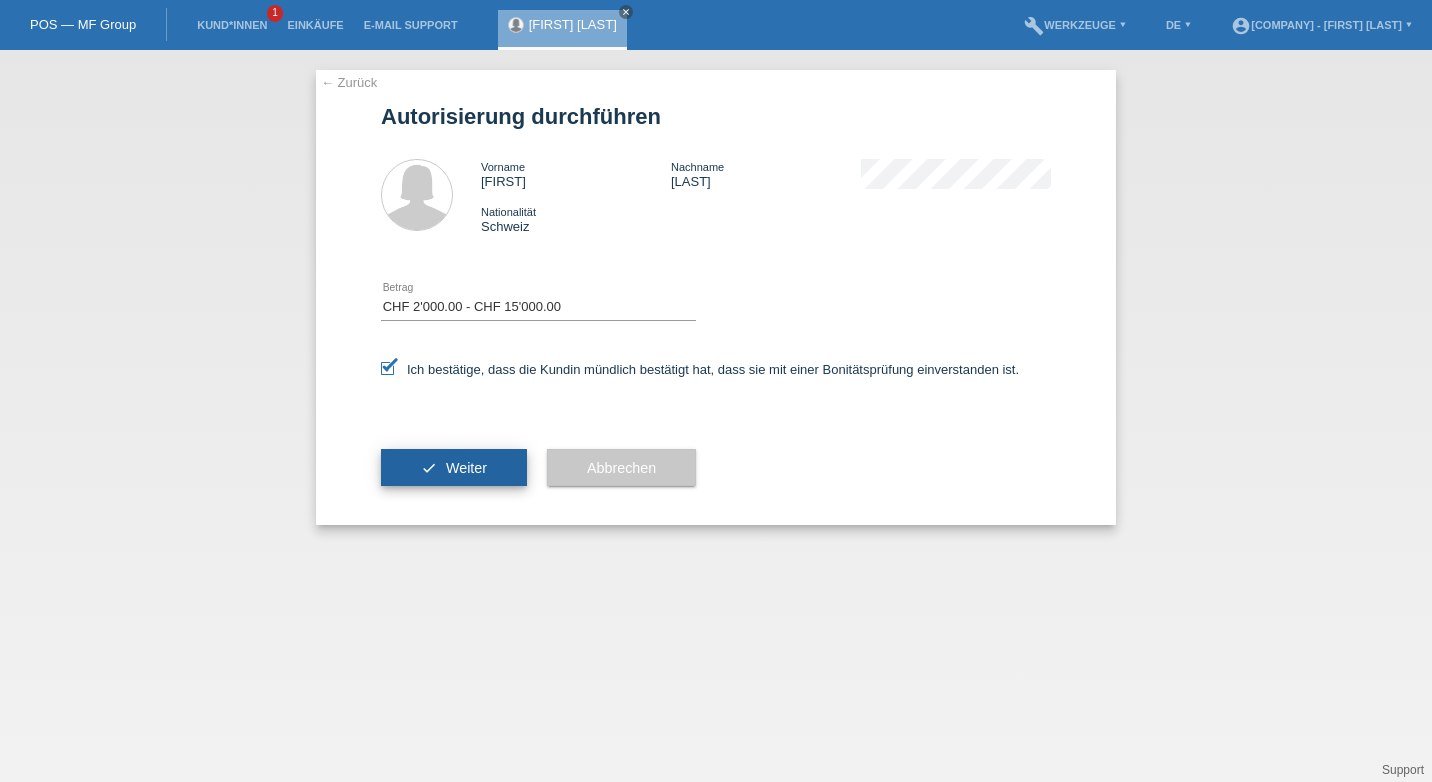 click on "Weiter" at bounding box center [466, 468] 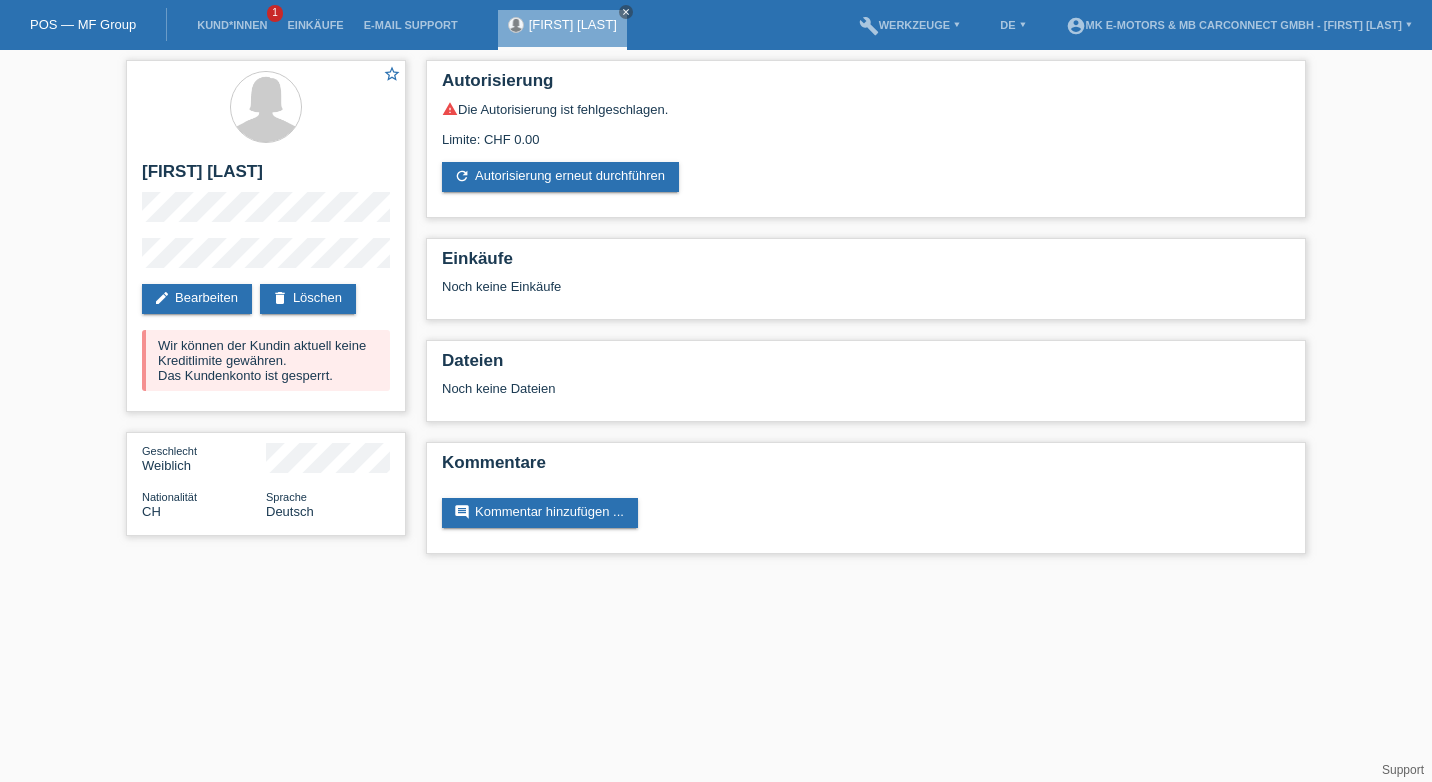 scroll, scrollTop: 0, scrollLeft: 0, axis: both 